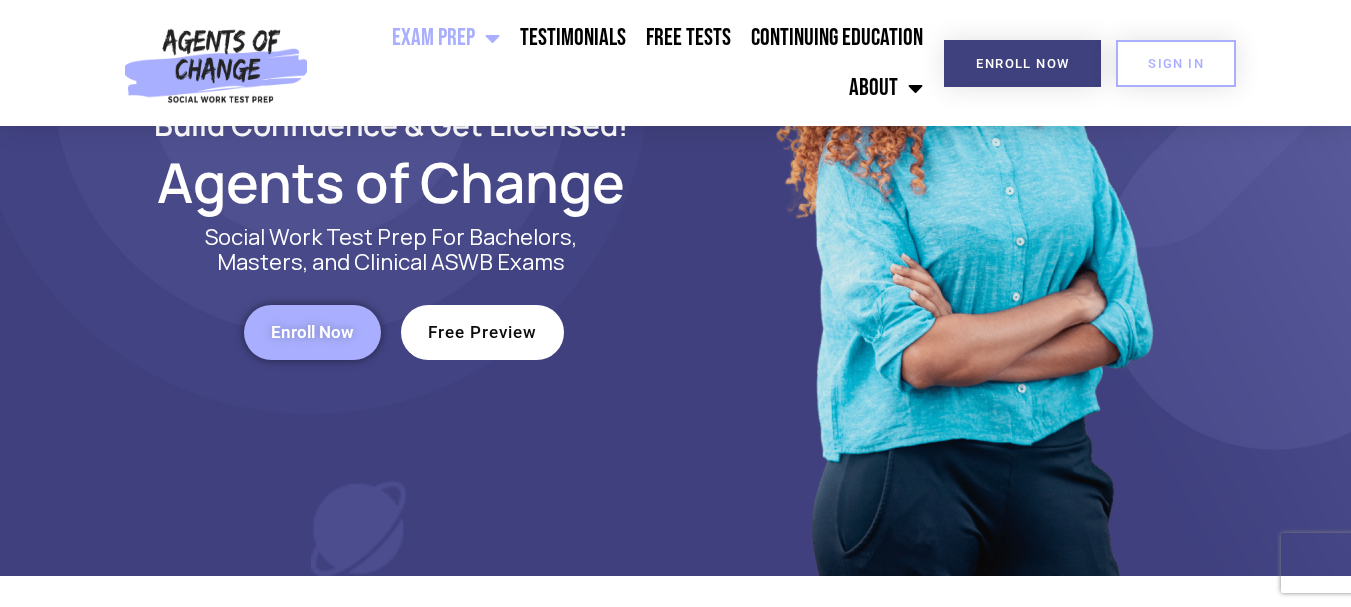 scroll, scrollTop: 300, scrollLeft: 0, axis: vertical 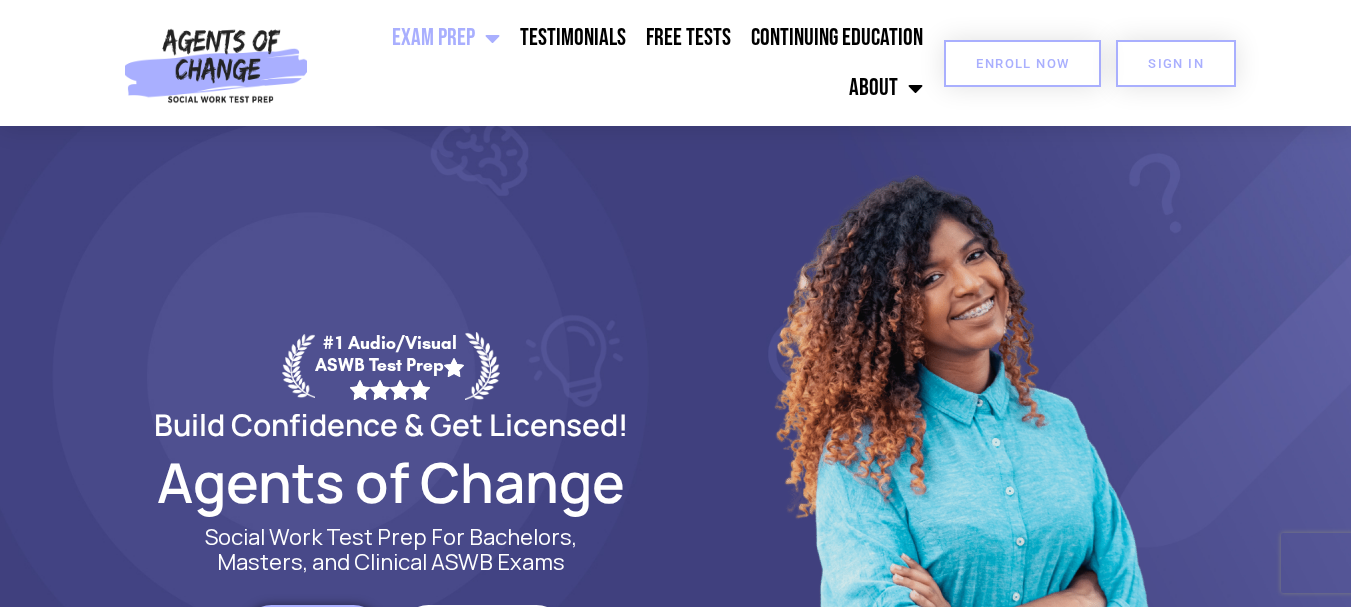 click on "Enroll Now" at bounding box center (1022, 63) 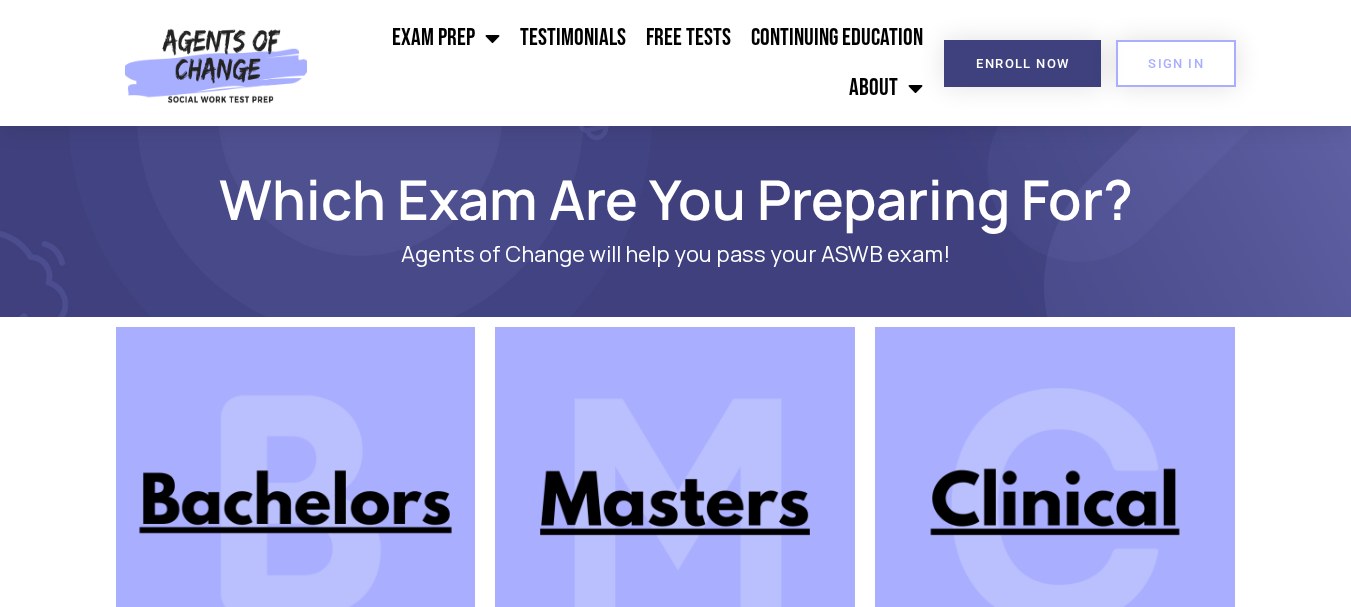scroll, scrollTop: 0, scrollLeft: 0, axis: both 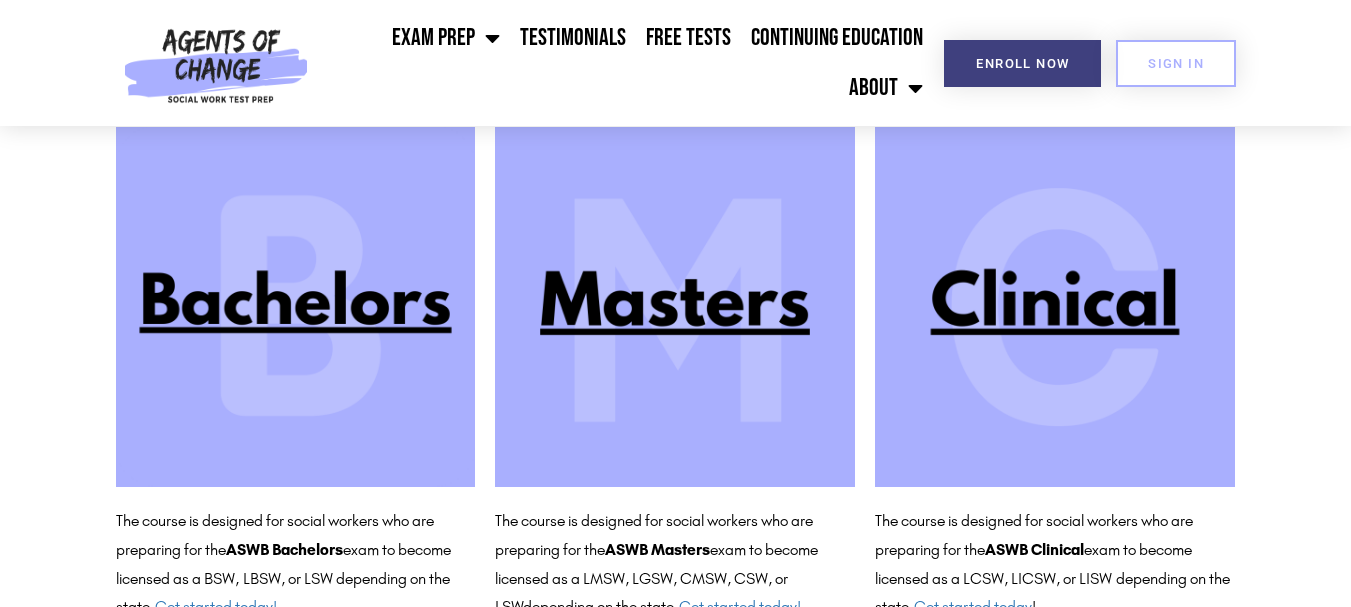 click at bounding box center (675, 307) 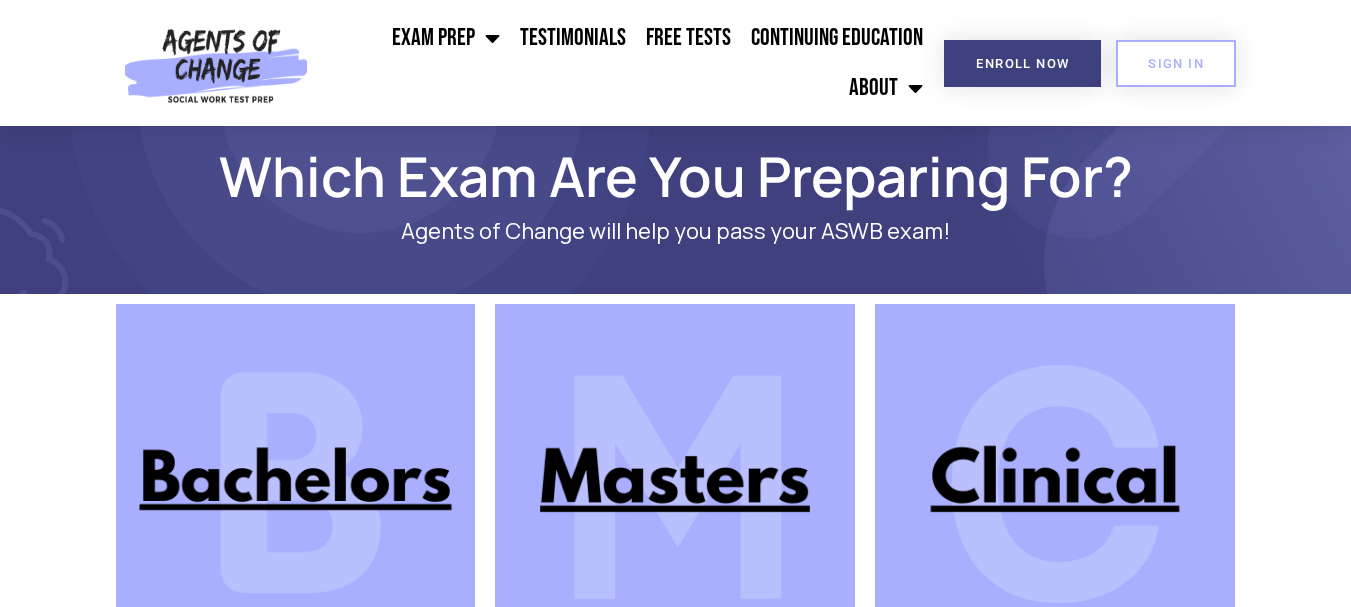 scroll, scrollTop: 0, scrollLeft: 0, axis: both 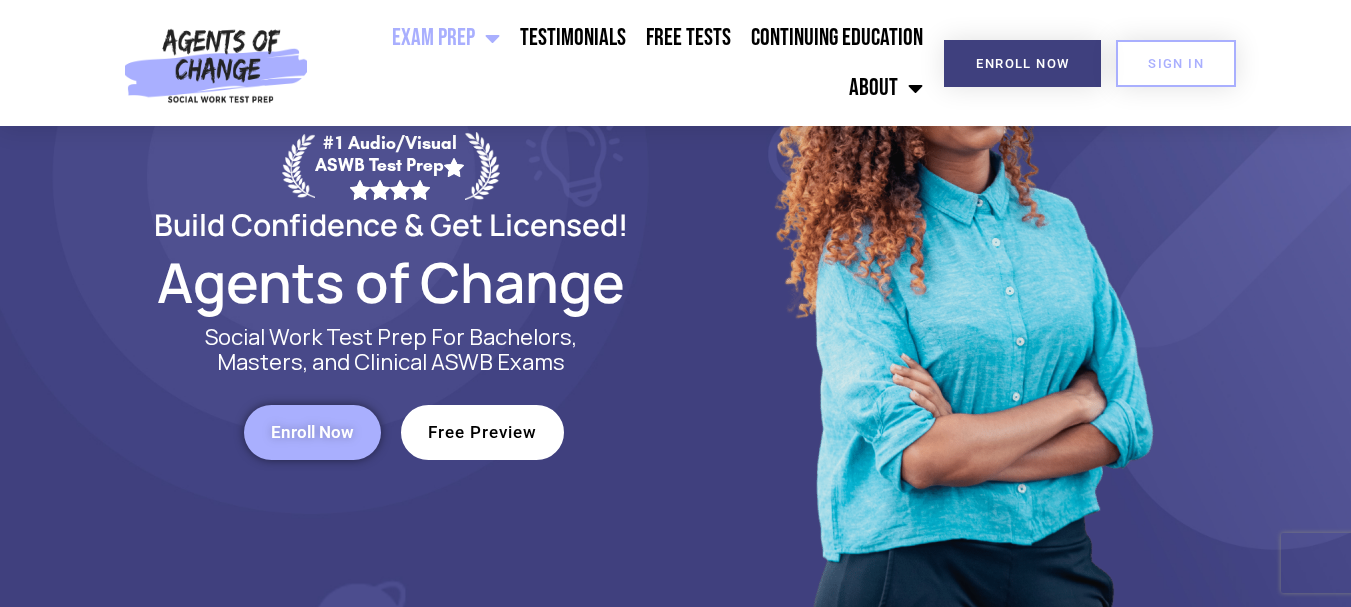 click on "Free Preview" at bounding box center (482, 432) 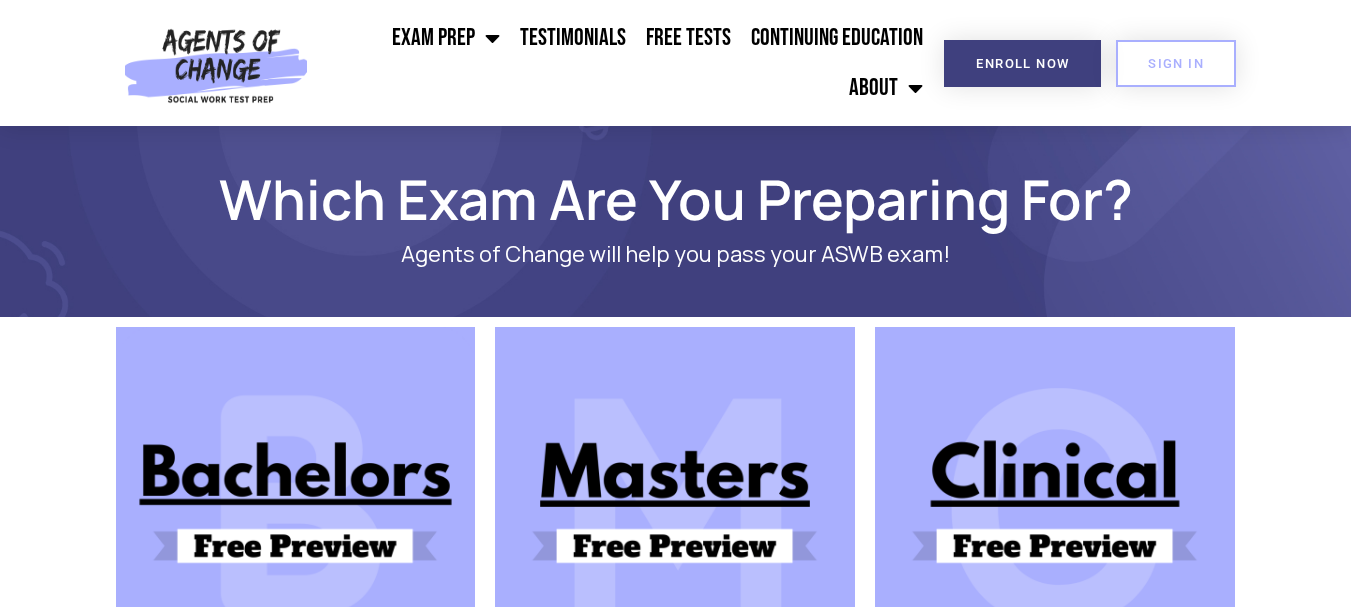 scroll, scrollTop: 0, scrollLeft: 0, axis: both 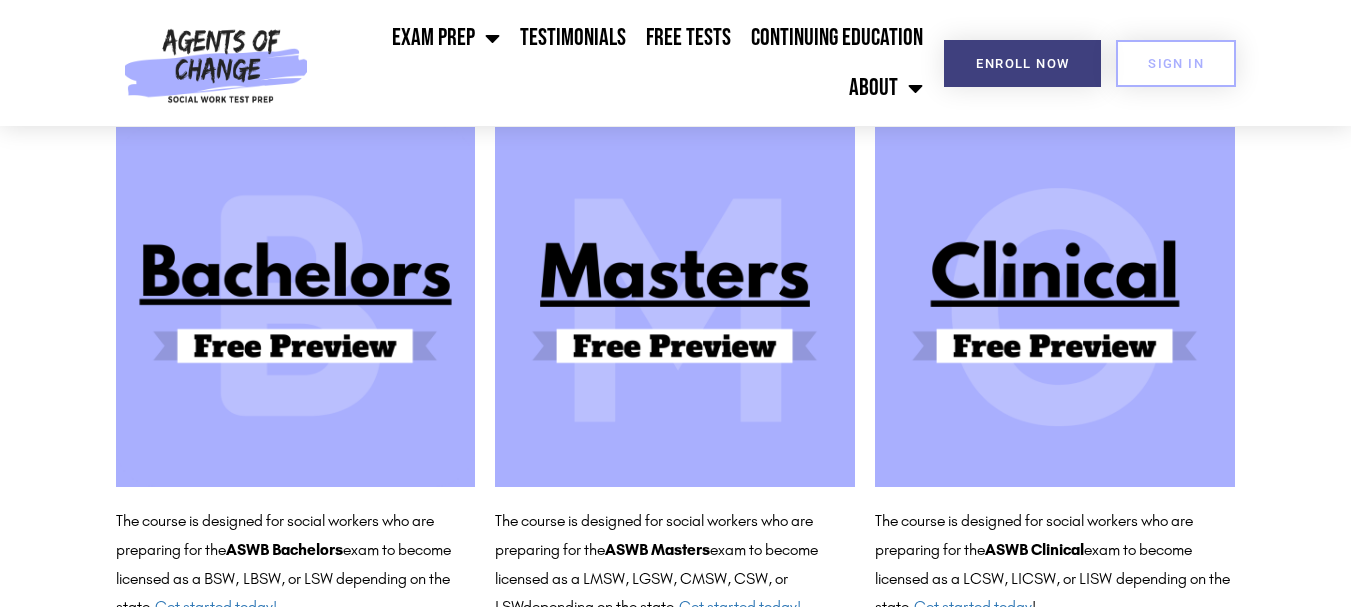 click at bounding box center (675, 307) 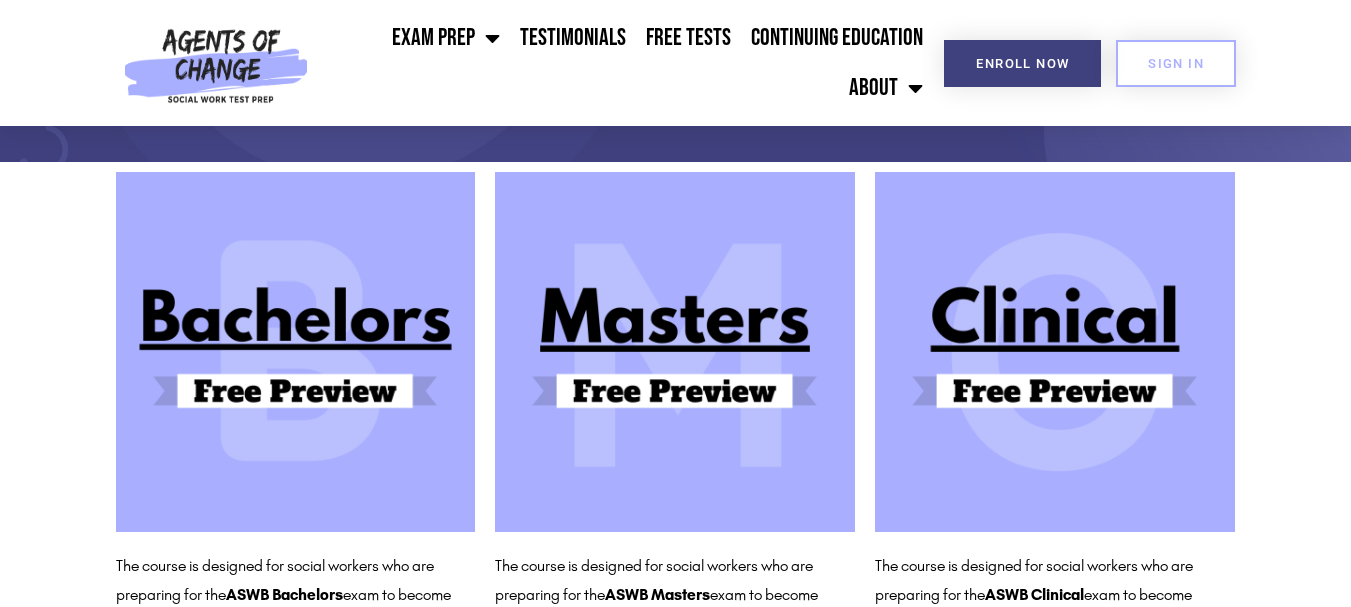 scroll, scrollTop: 0, scrollLeft: 0, axis: both 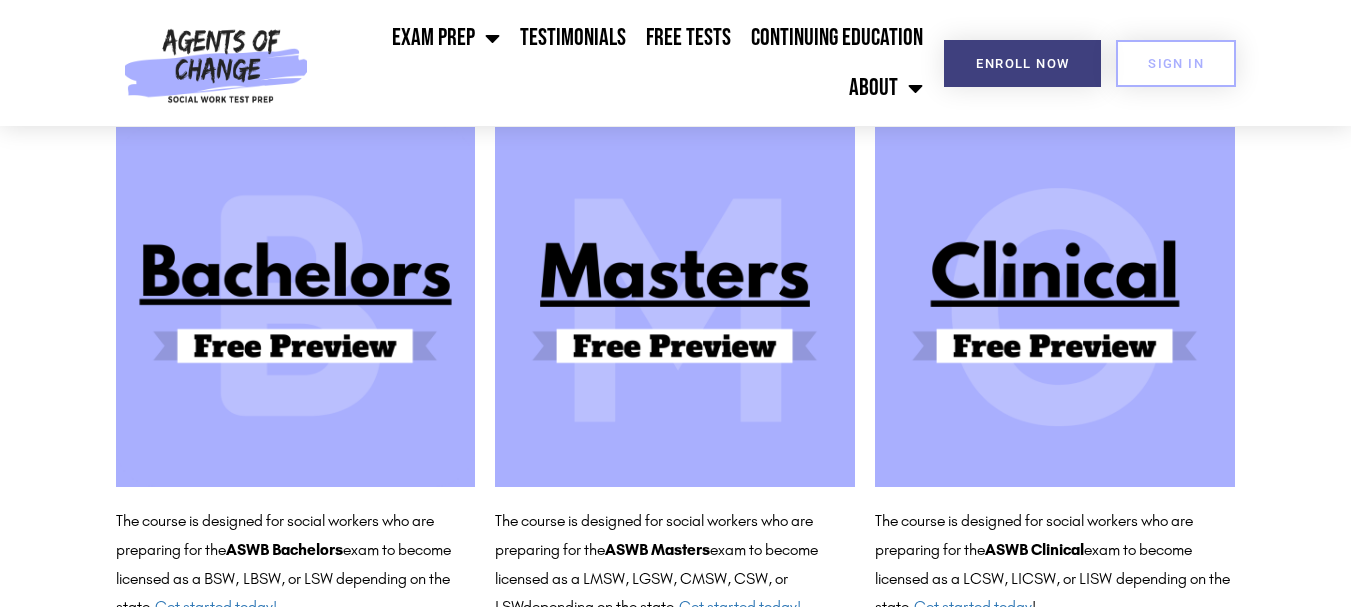 click at bounding box center [675, 307] 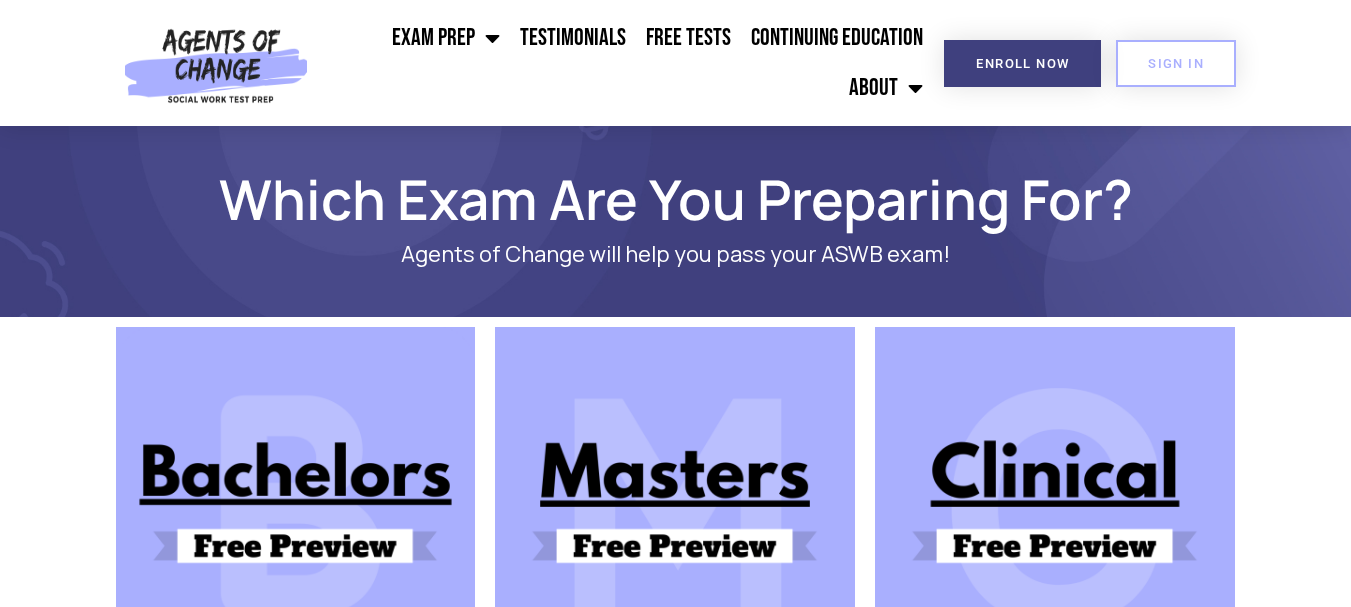 scroll, scrollTop: 200, scrollLeft: 0, axis: vertical 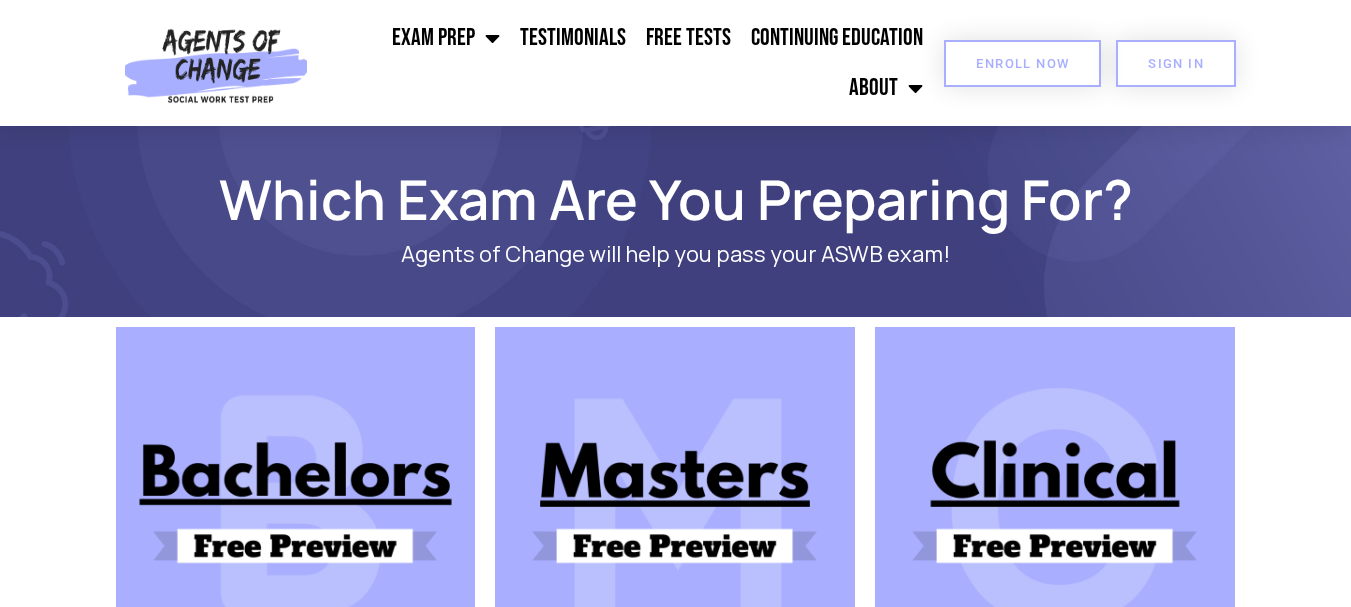click on "Enroll Now" at bounding box center (1022, 63) 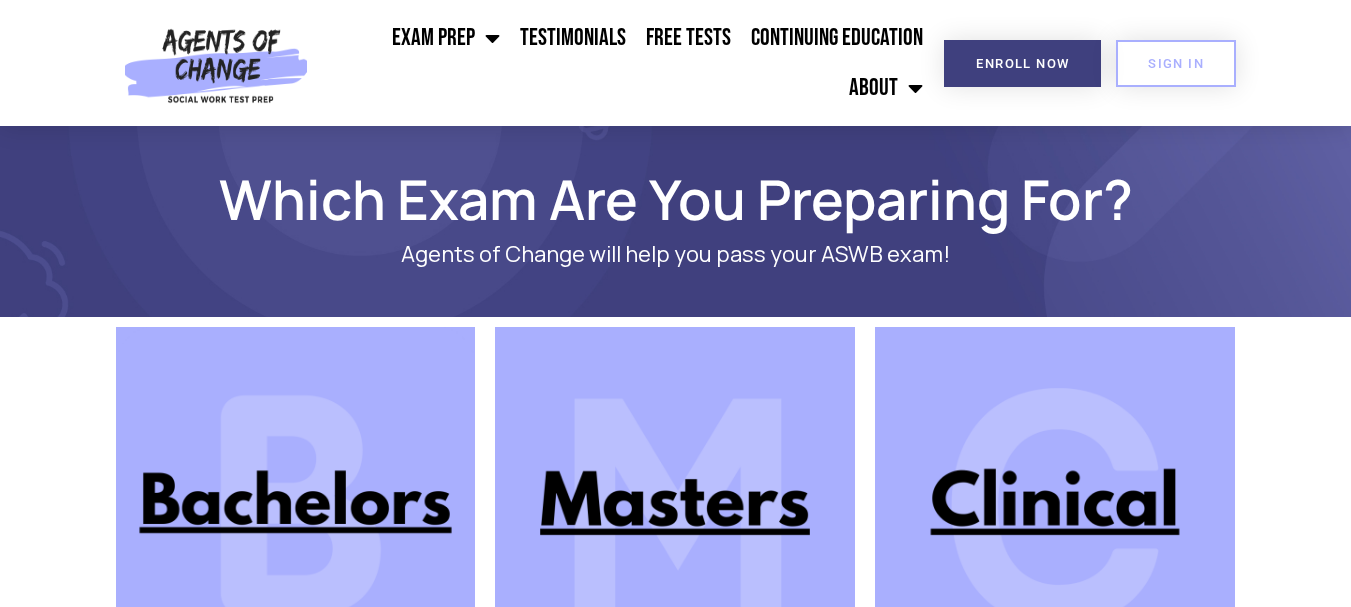 scroll, scrollTop: 0, scrollLeft: 0, axis: both 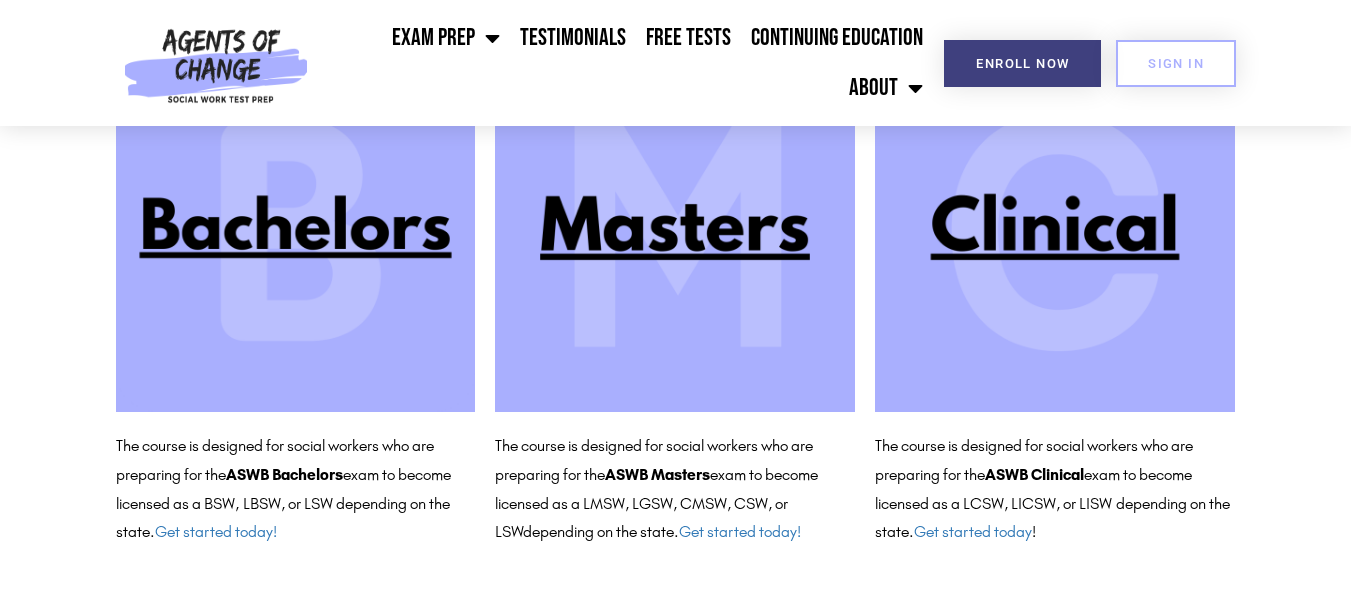 click at bounding box center [675, 232] 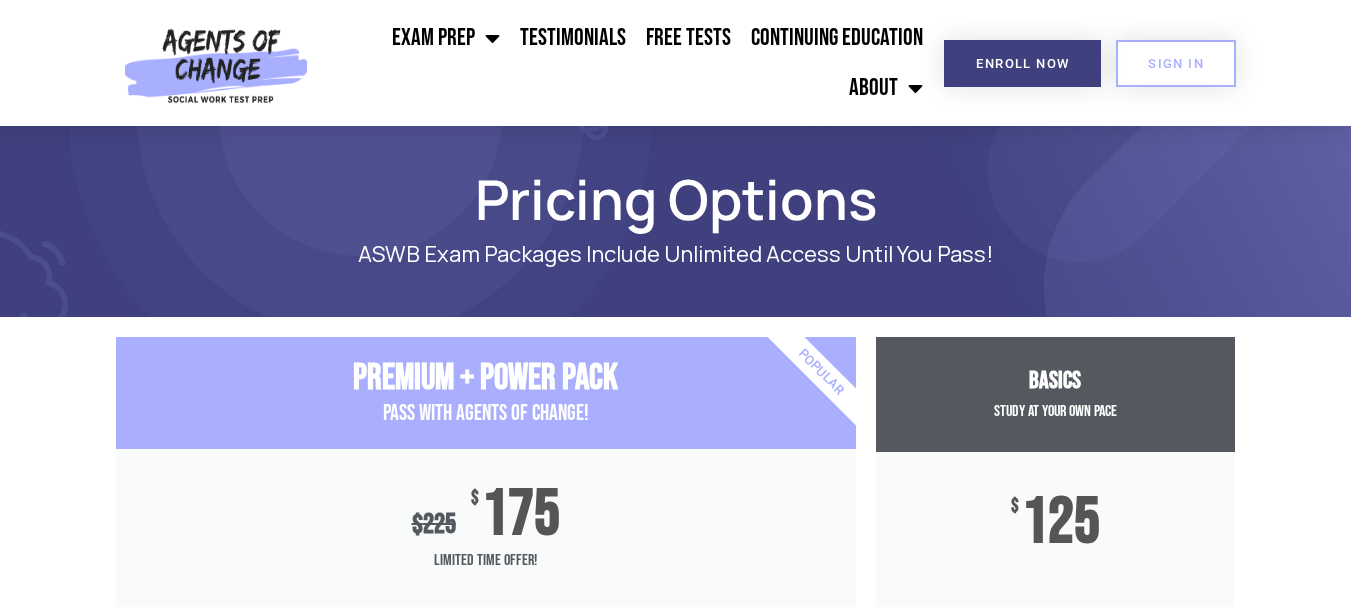 scroll, scrollTop: 0, scrollLeft: 0, axis: both 